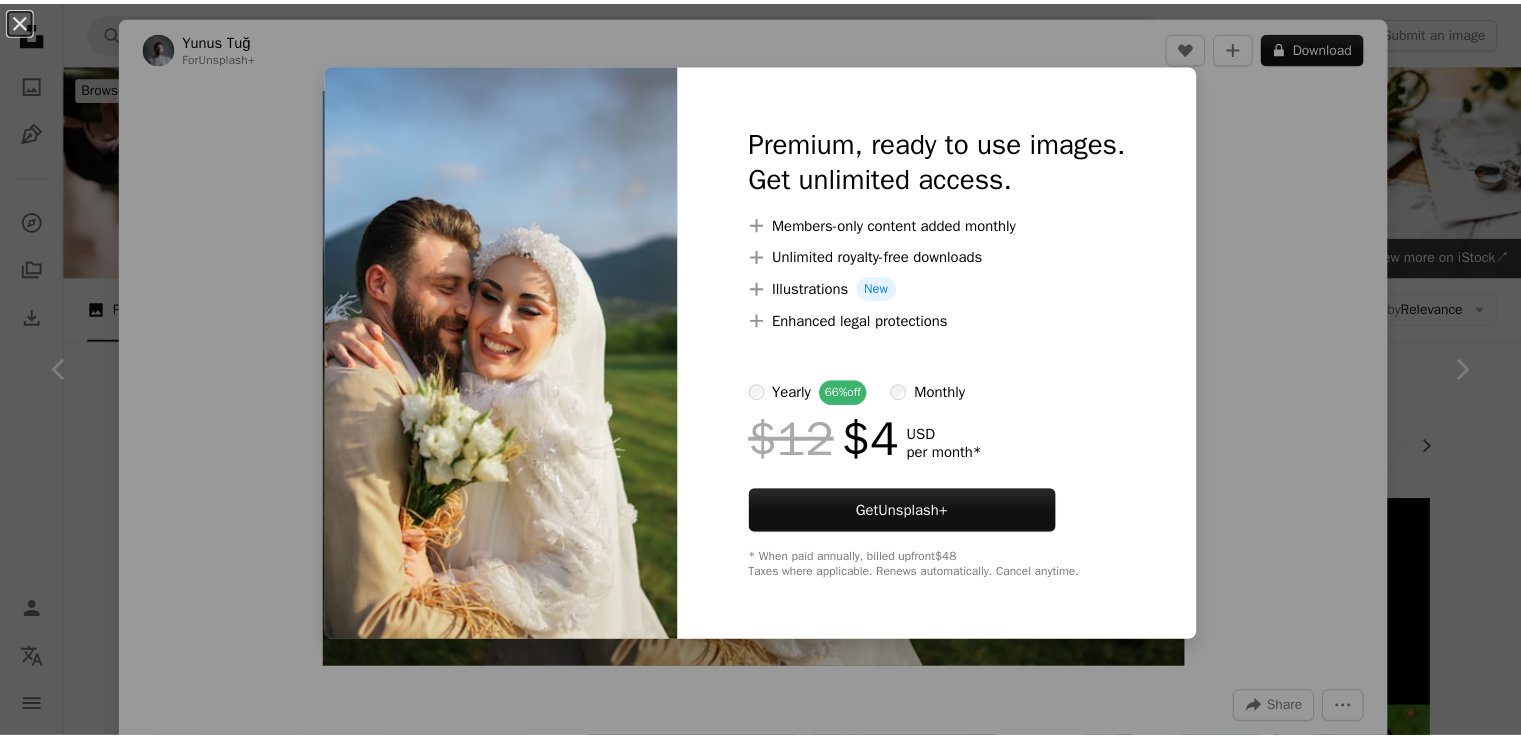 scroll, scrollTop: 1714, scrollLeft: 0, axis: vertical 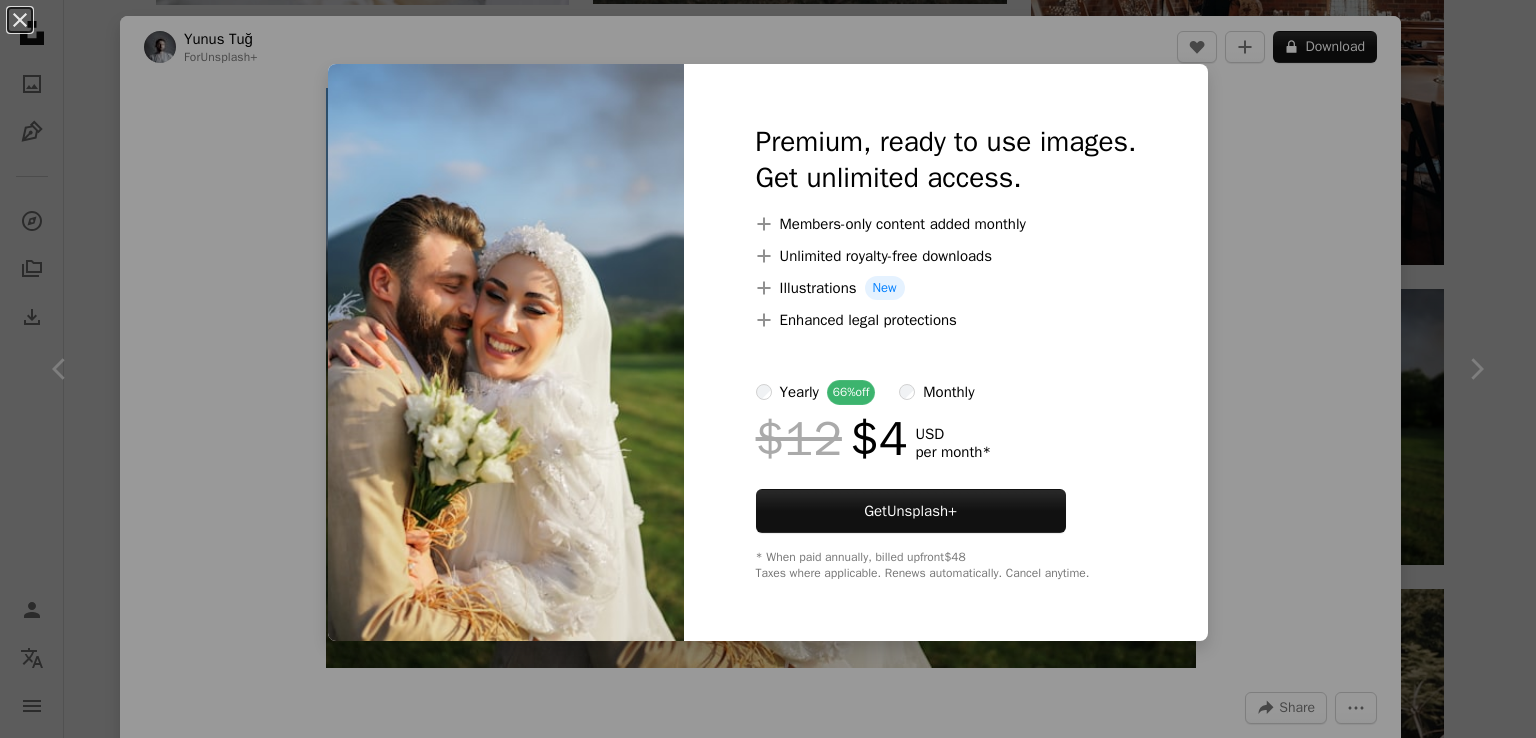 click on "An X shape Premium, ready to use images. Get unlimited access. A plus sign Members-only content added monthly A plus sign Unlimited royalty-free downloads A plus sign Illustrations  New A plus sign Enhanced legal protections yearly 66%  off monthly $12   $4 USD per month * Get  Unsplash+ * When paid annually, billed upfront  $48 Taxes where applicable. Renews automatically. Cancel anytime." at bounding box center (768, 369) 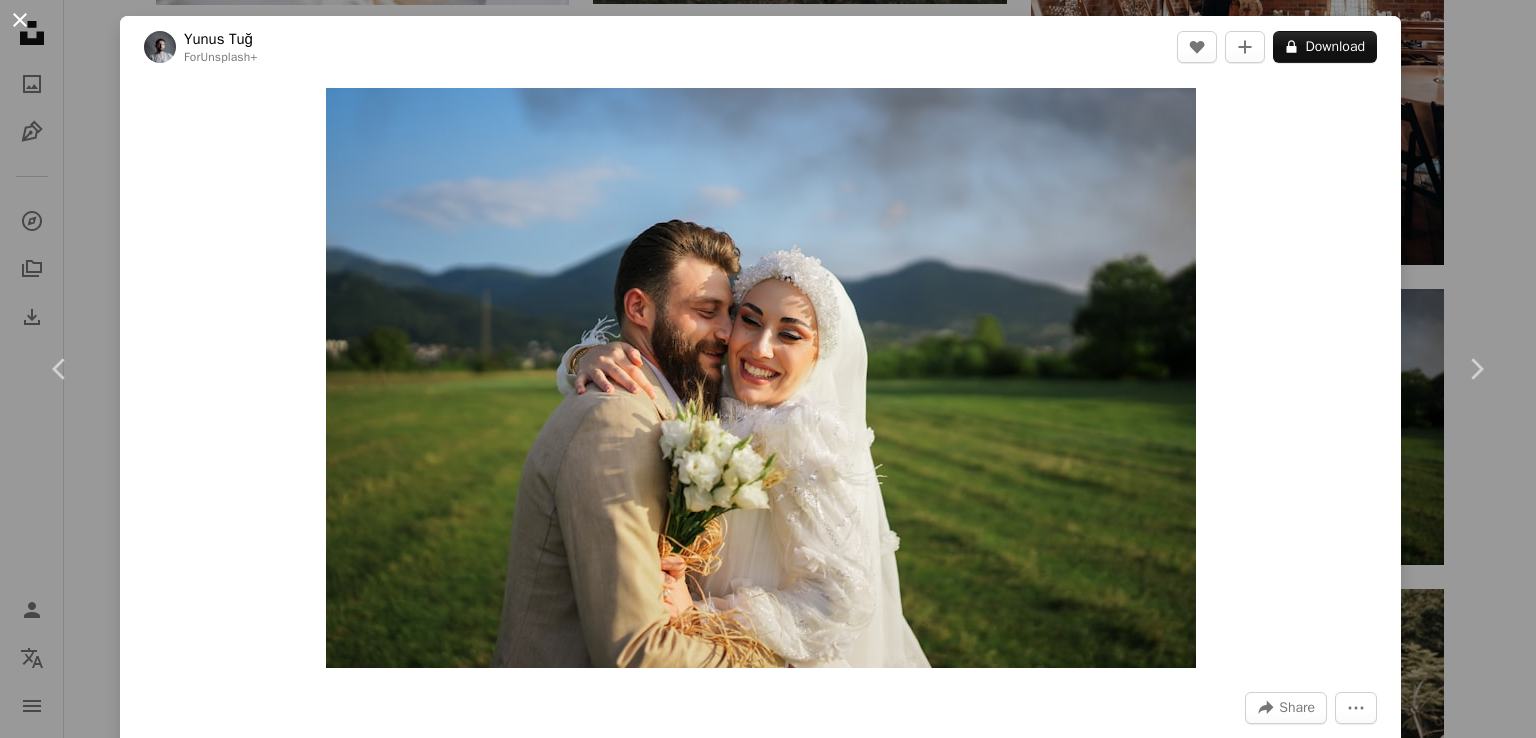 click on "An X shape" at bounding box center [20, 20] 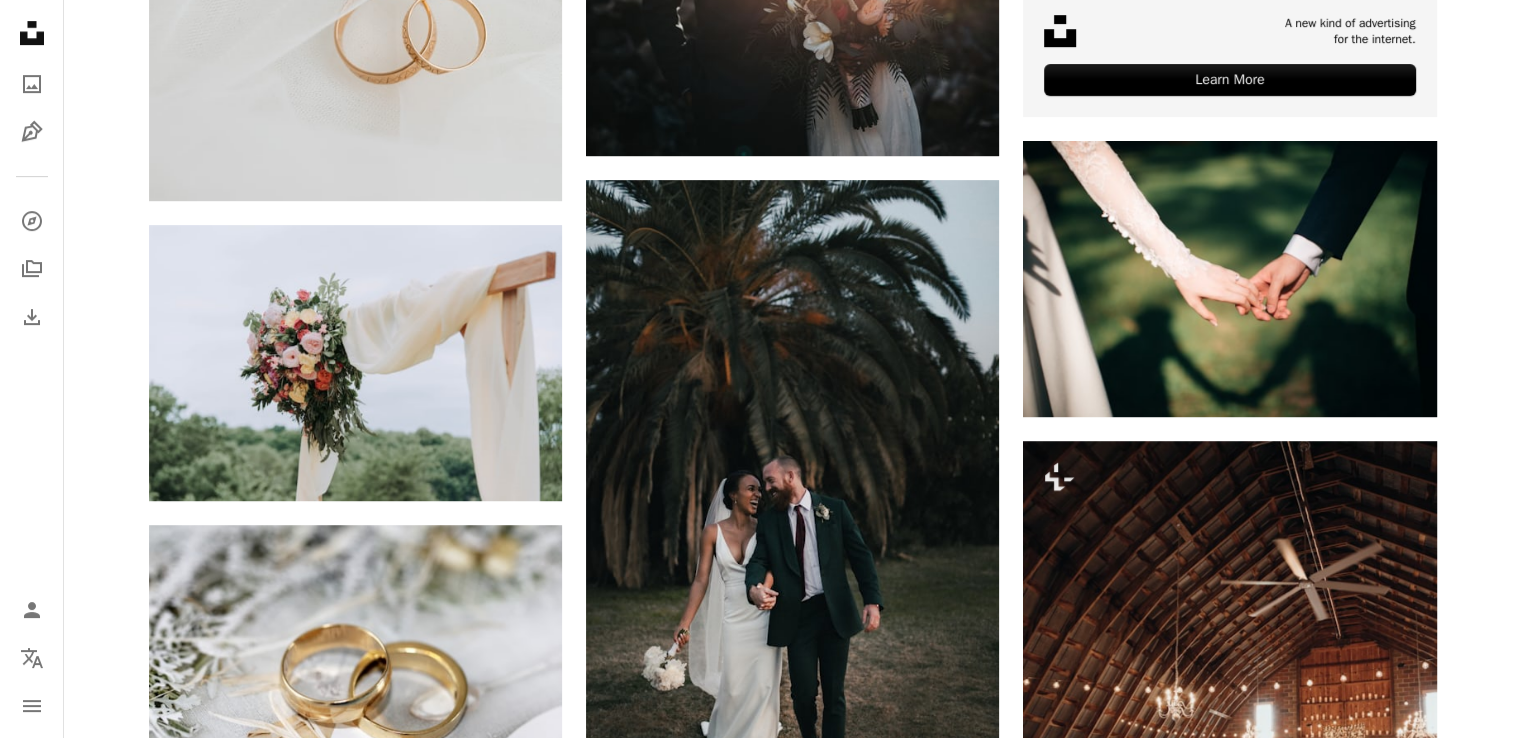 scroll, scrollTop: 916, scrollLeft: 0, axis: vertical 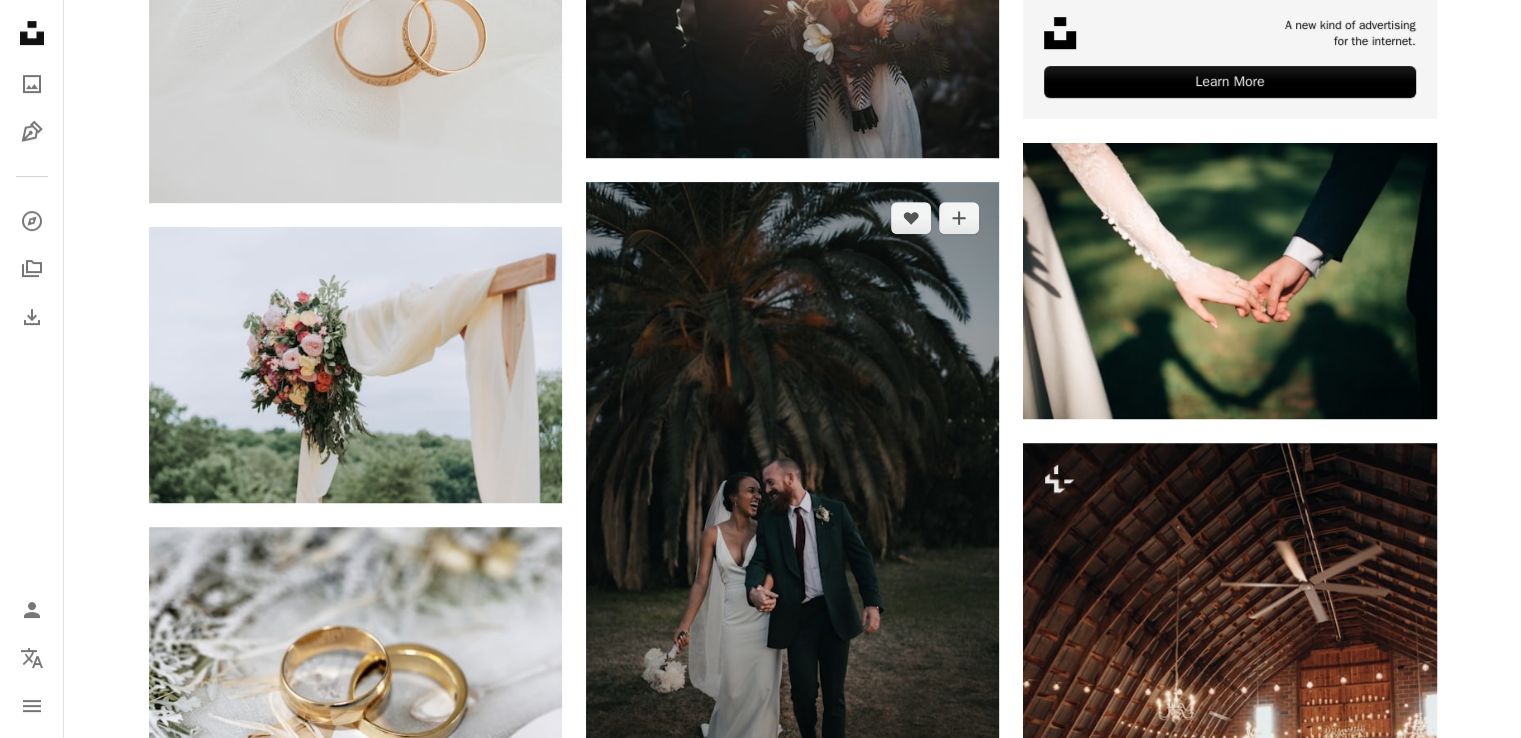 click at bounding box center (792, 492) 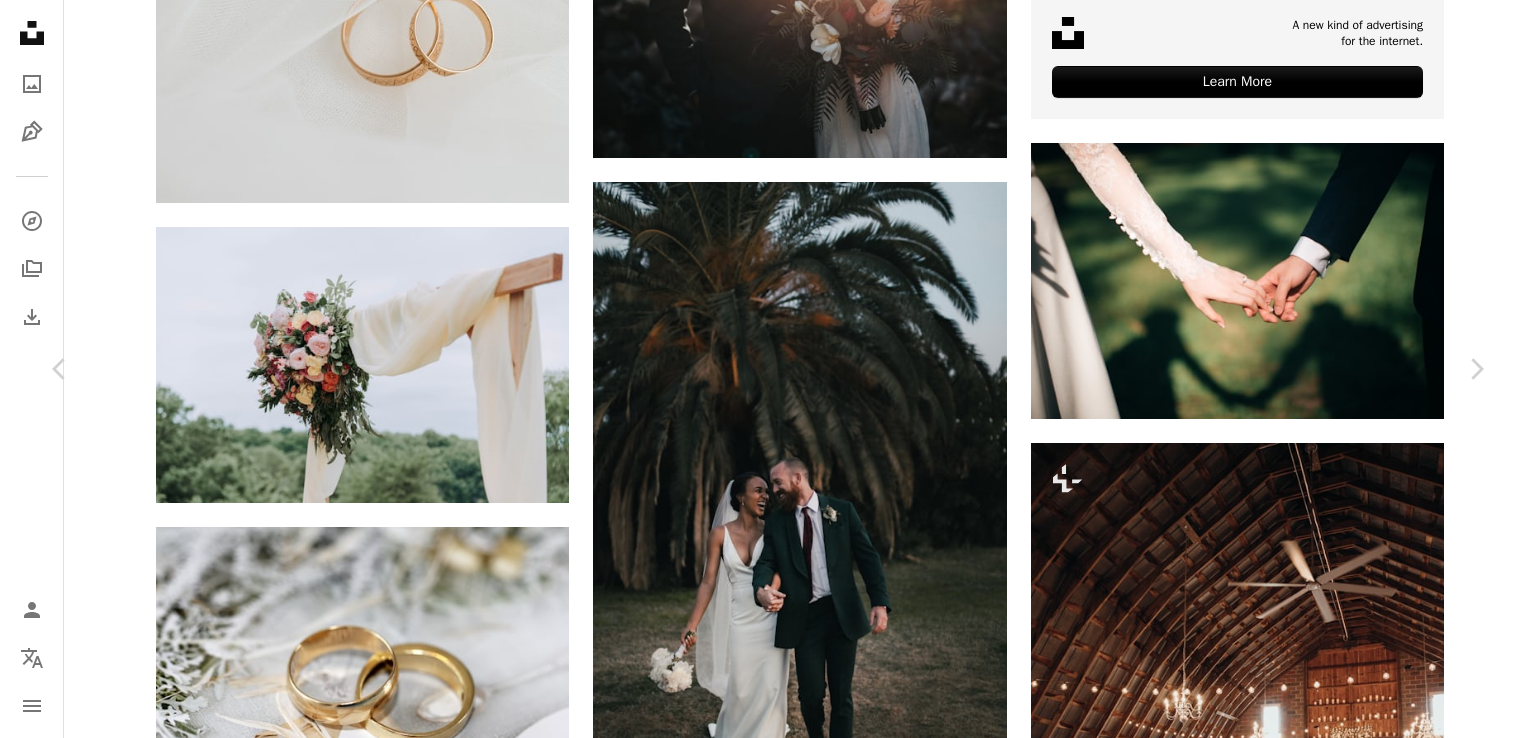click on "An X shape" at bounding box center [20, 20] 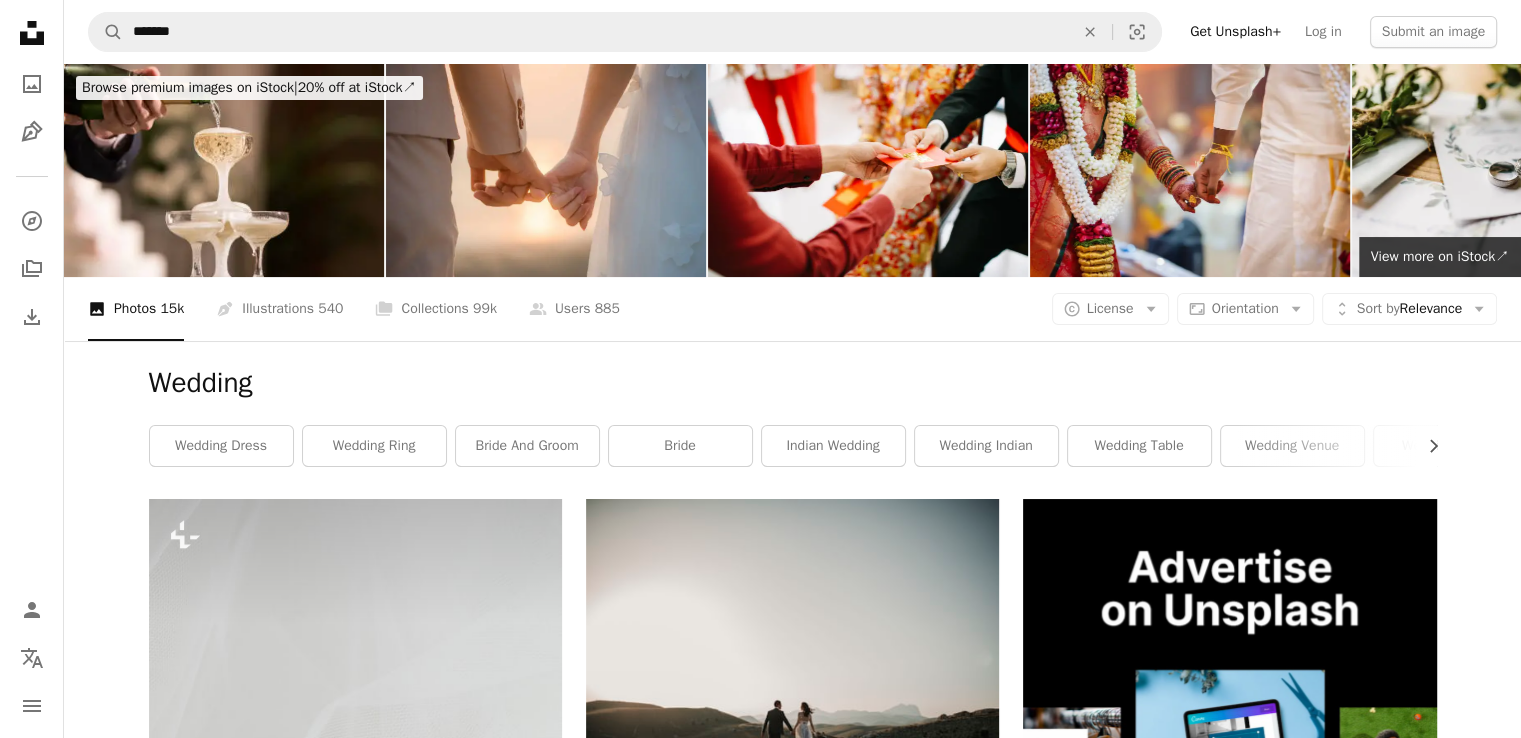 scroll, scrollTop: 0, scrollLeft: 0, axis: both 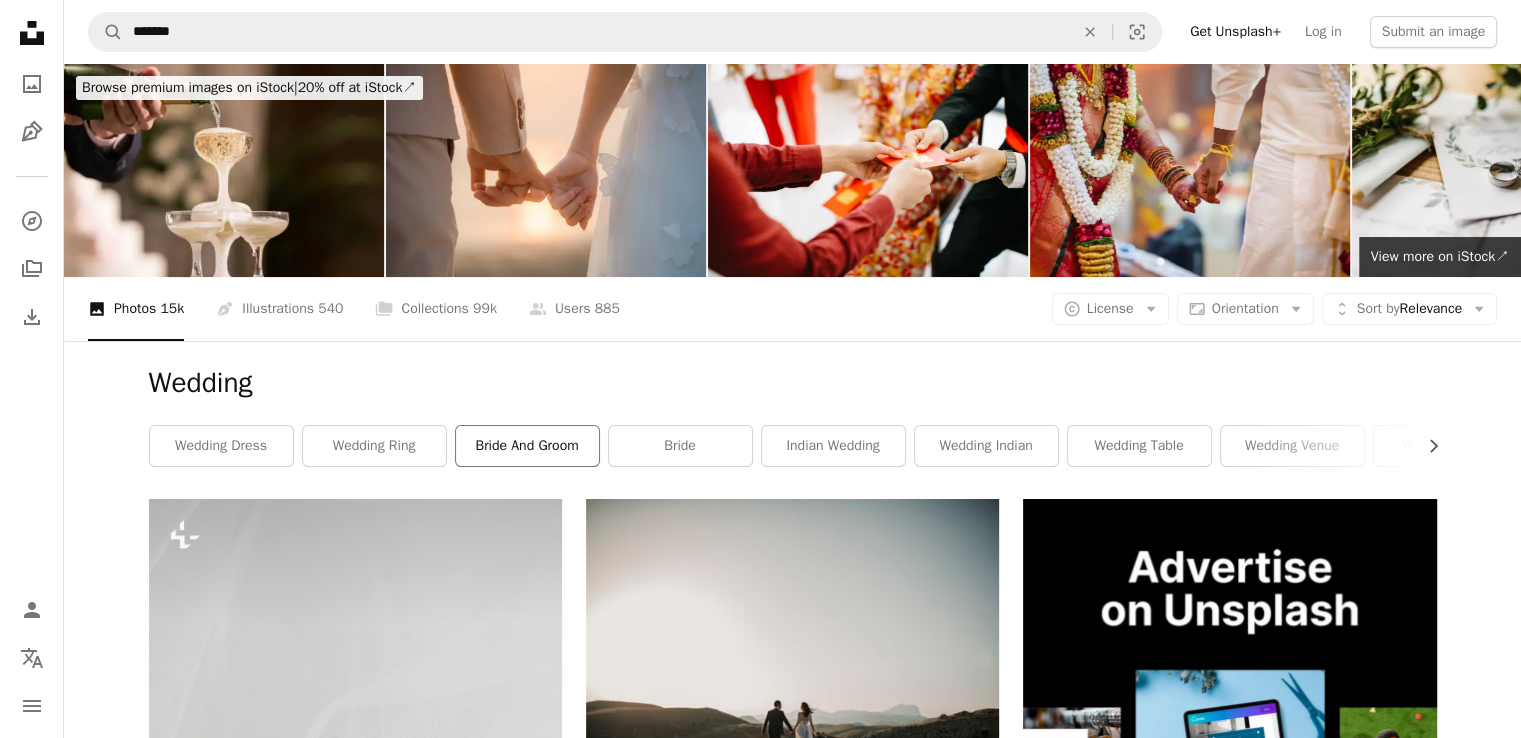 click on "bride and groom" at bounding box center (527, 446) 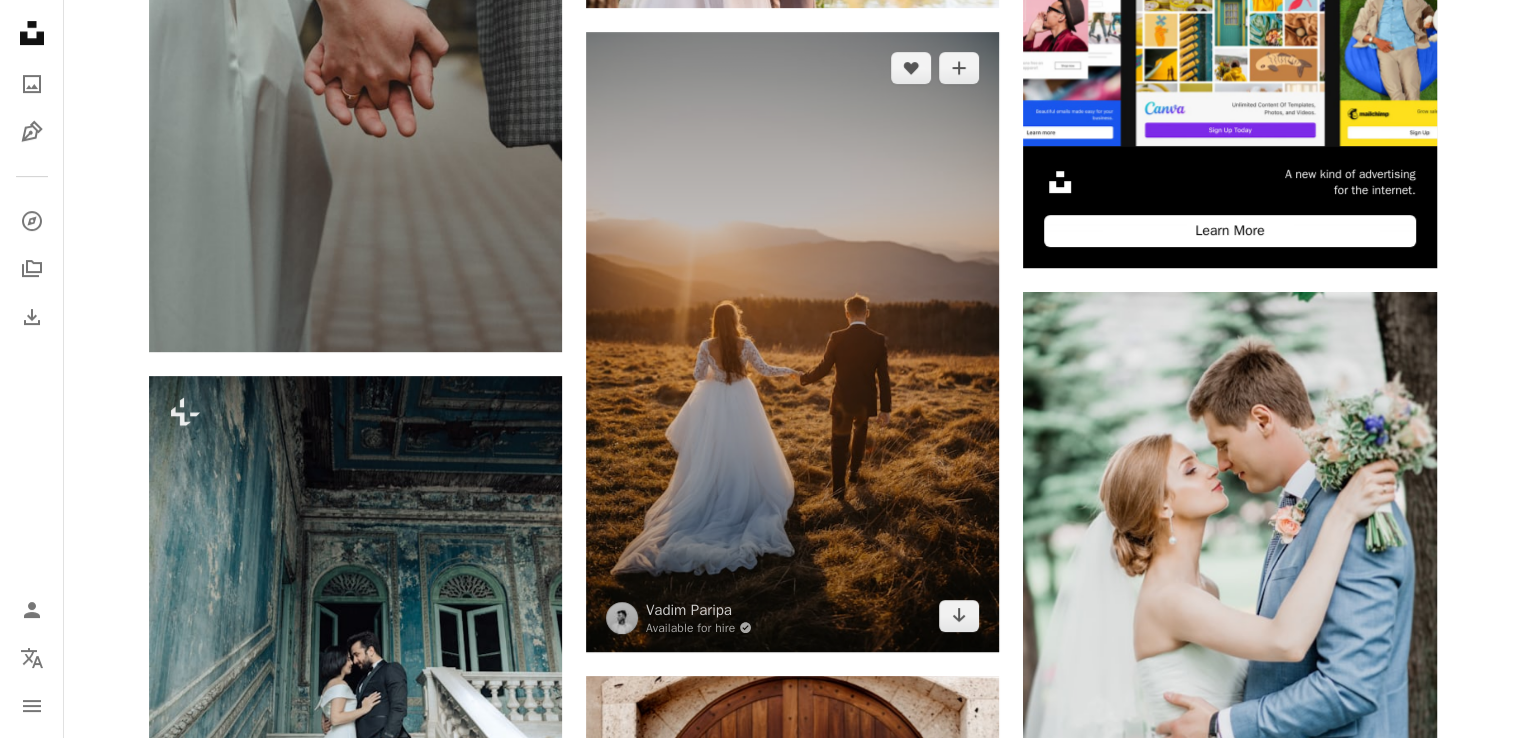 scroll, scrollTop: 766, scrollLeft: 0, axis: vertical 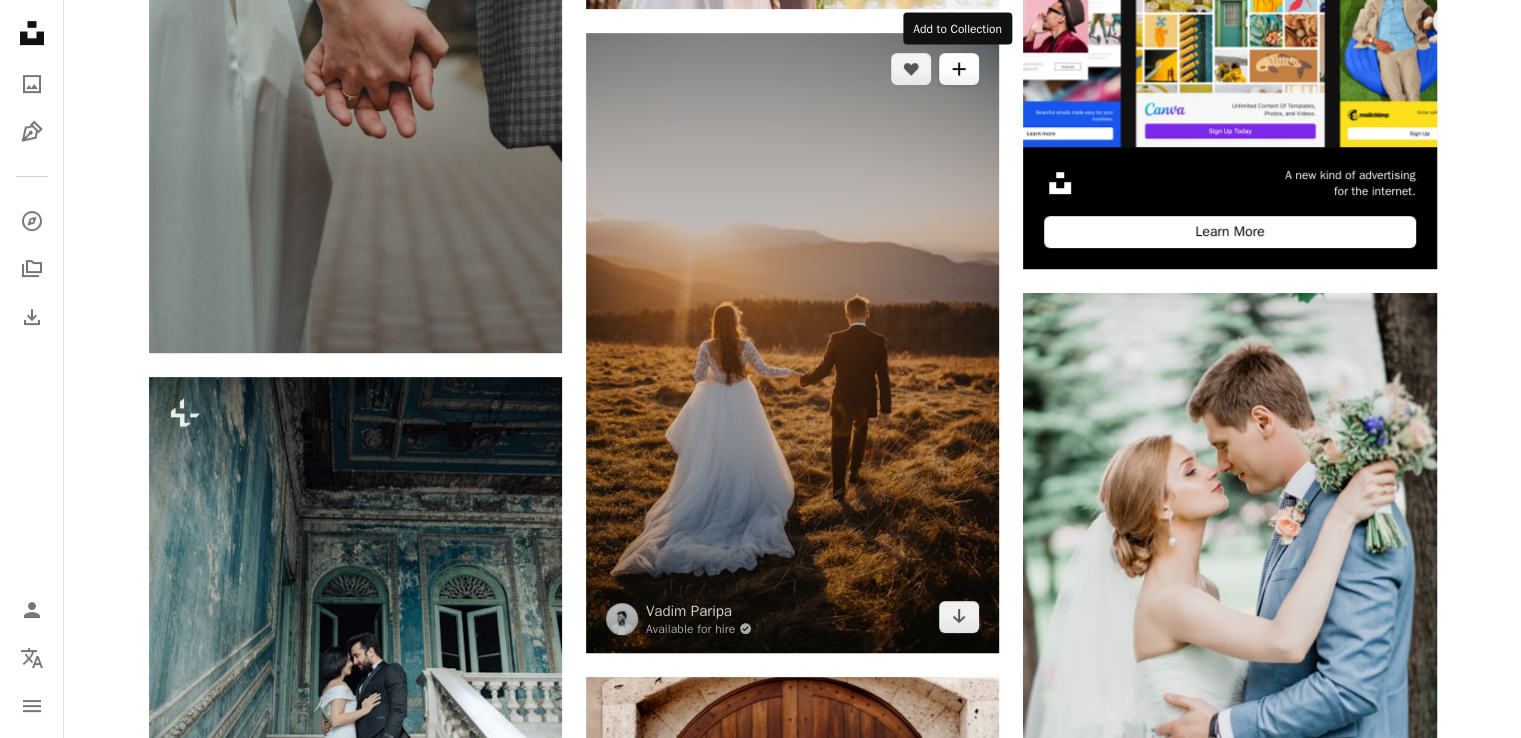 click on "A plus sign" at bounding box center (959, 69) 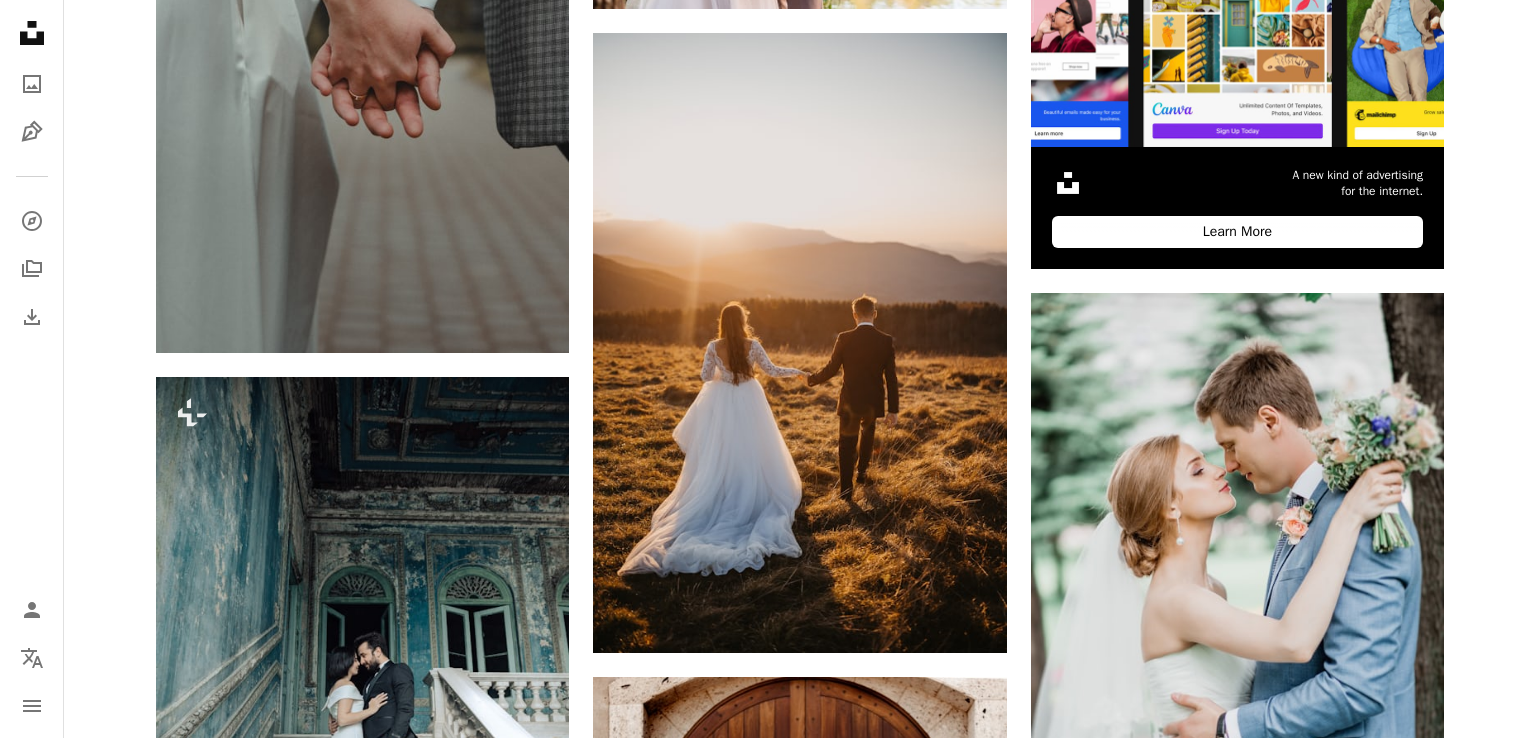 click on "An X shape Join Unsplash Already have an account?  Login First name Last name Email Username  (only letters, numbers and underscores) Password  (min. 8 char) Join By joining, you agree to the  Terms  and  Privacy Policy ." at bounding box center [768, 5340] 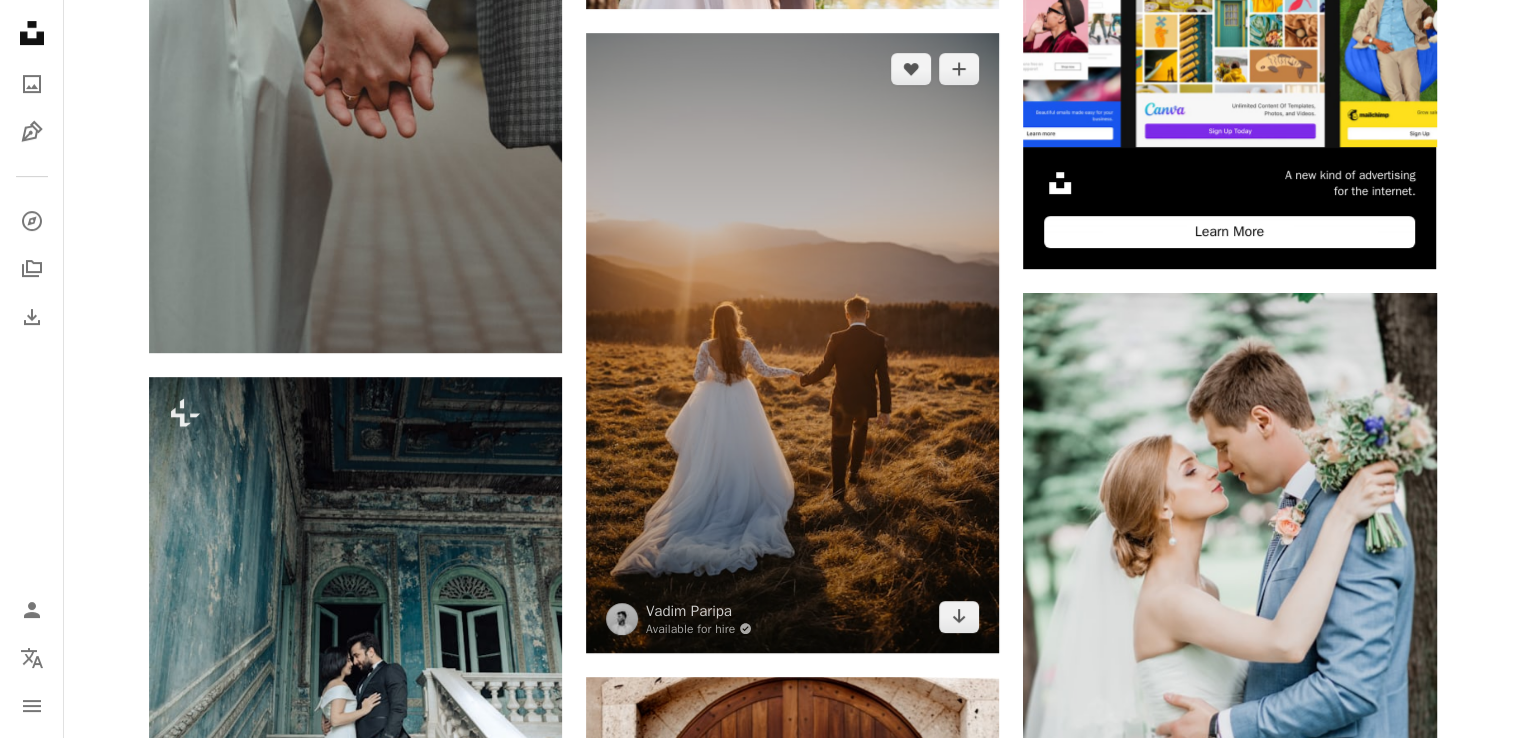 click at bounding box center [792, 343] 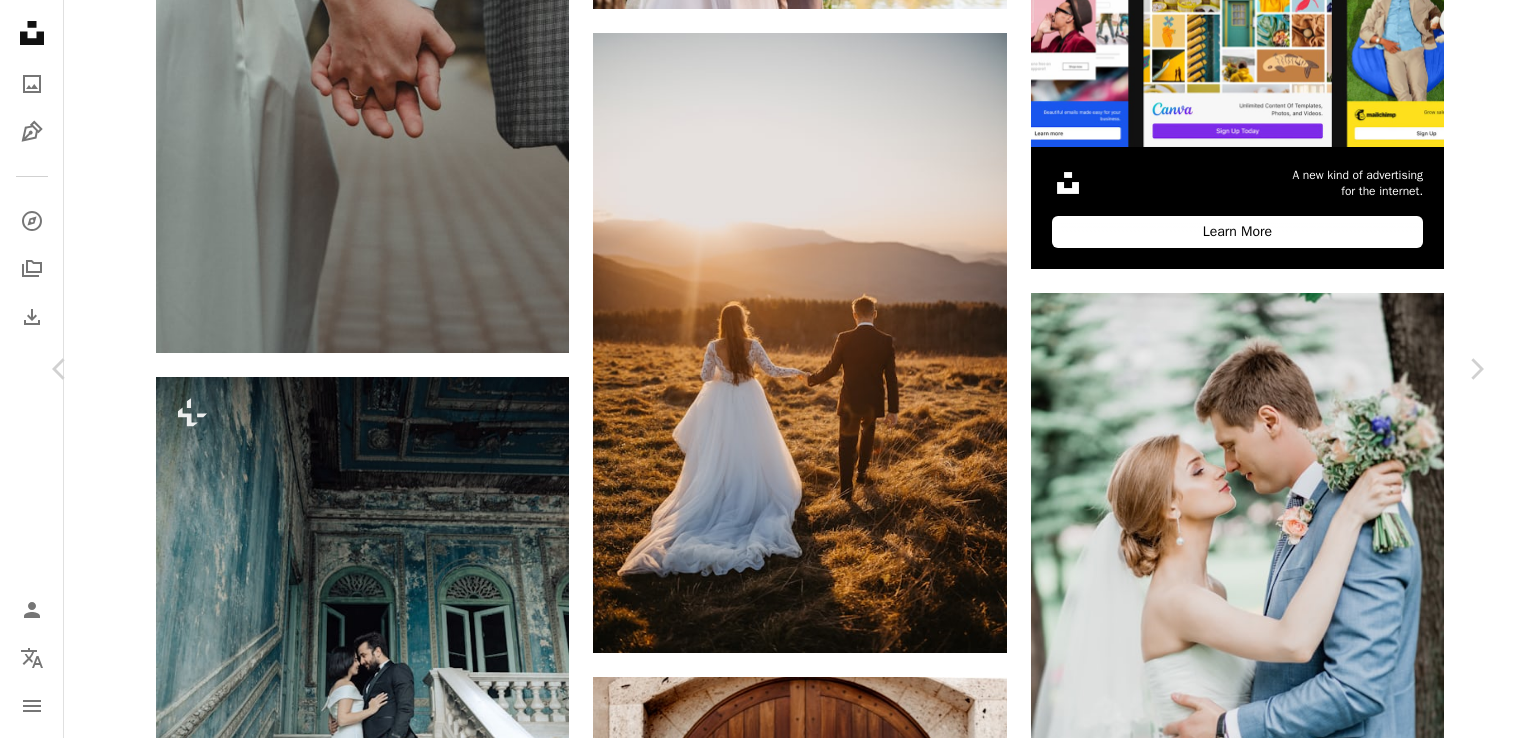 click on "Download free" at bounding box center [1287, 5018] 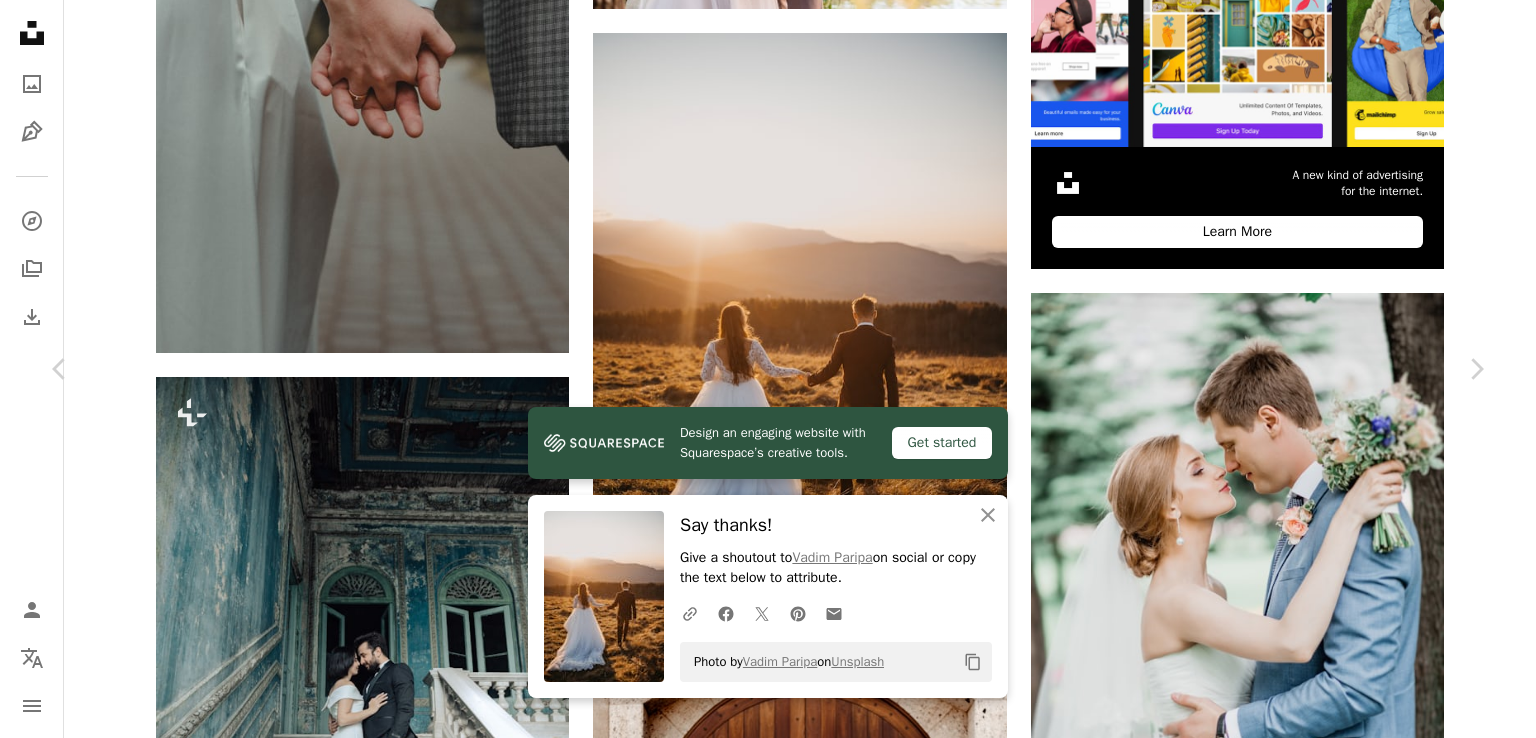 click on "An X shape" at bounding box center (20, 20) 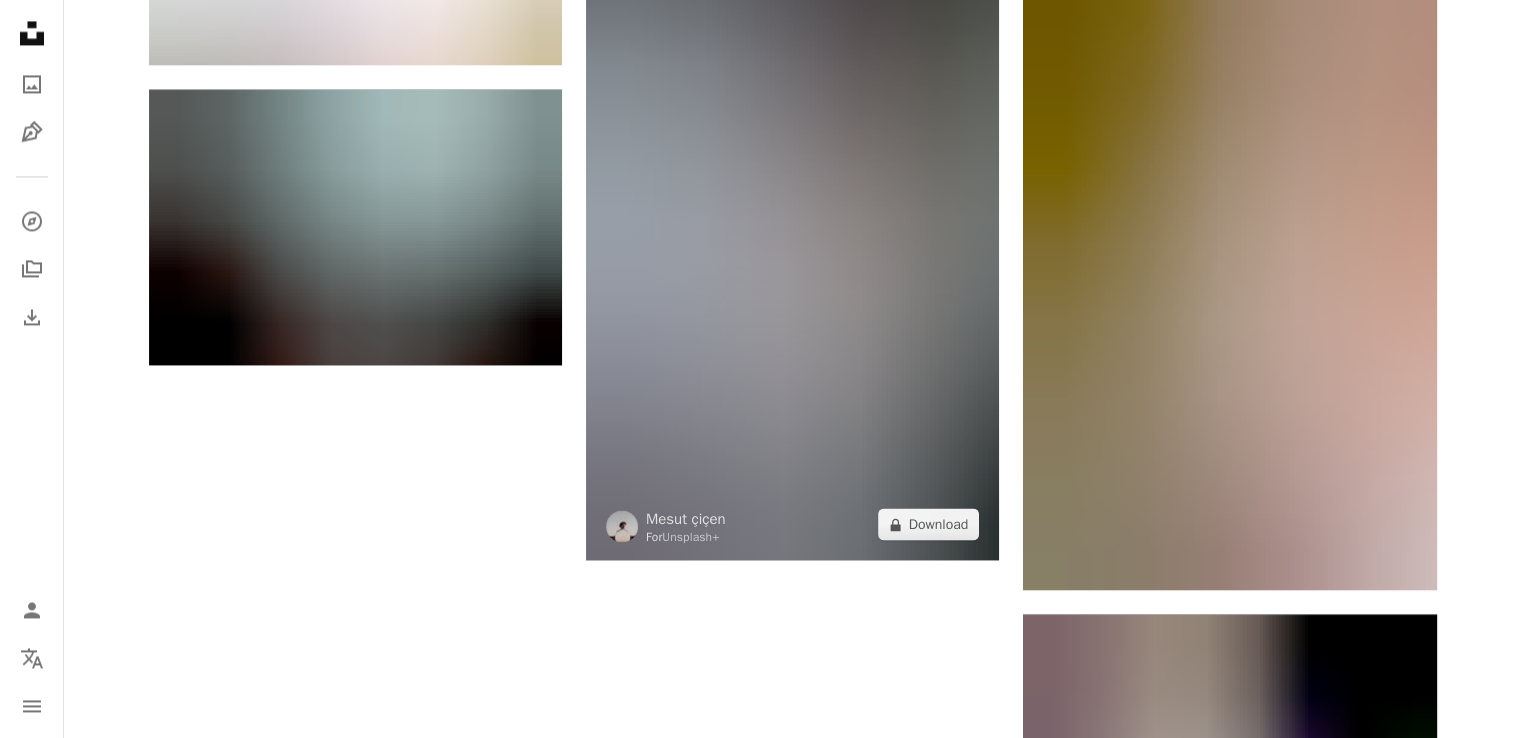 scroll, scrollTop: 3223, scrollLeft: 0, axis: vertical 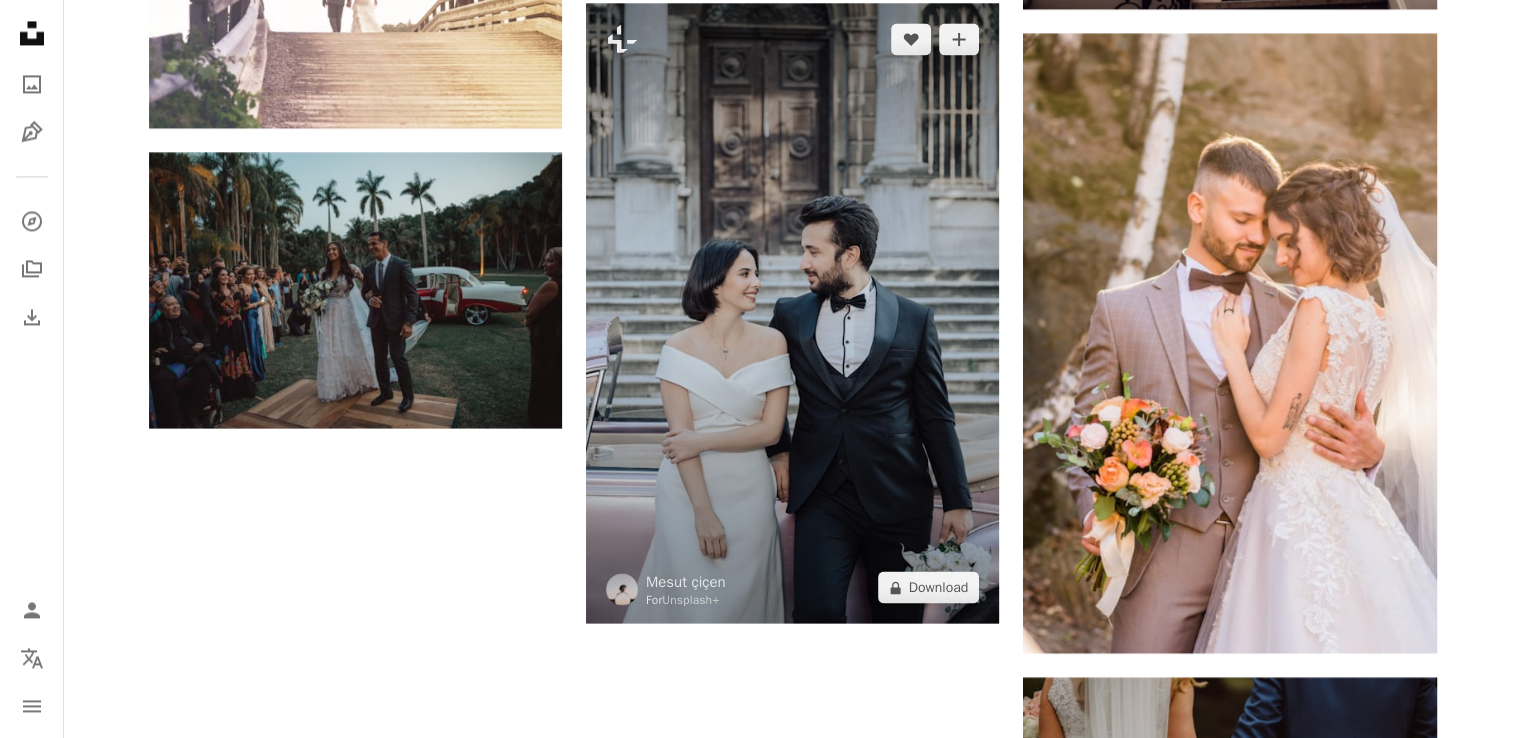 click at bounding box center (792, 313) 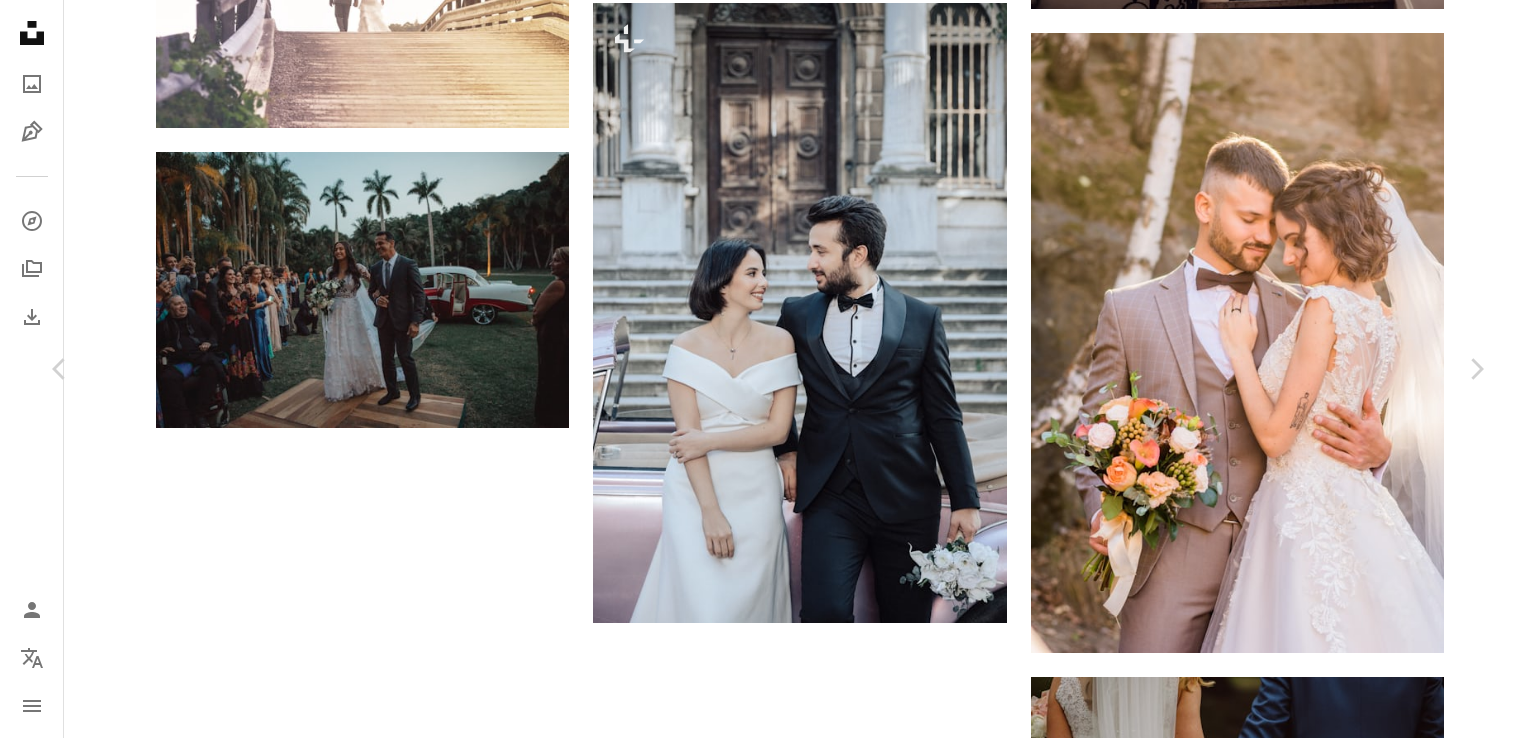click on "A lock Download" at bounding box center [1325, 2561] 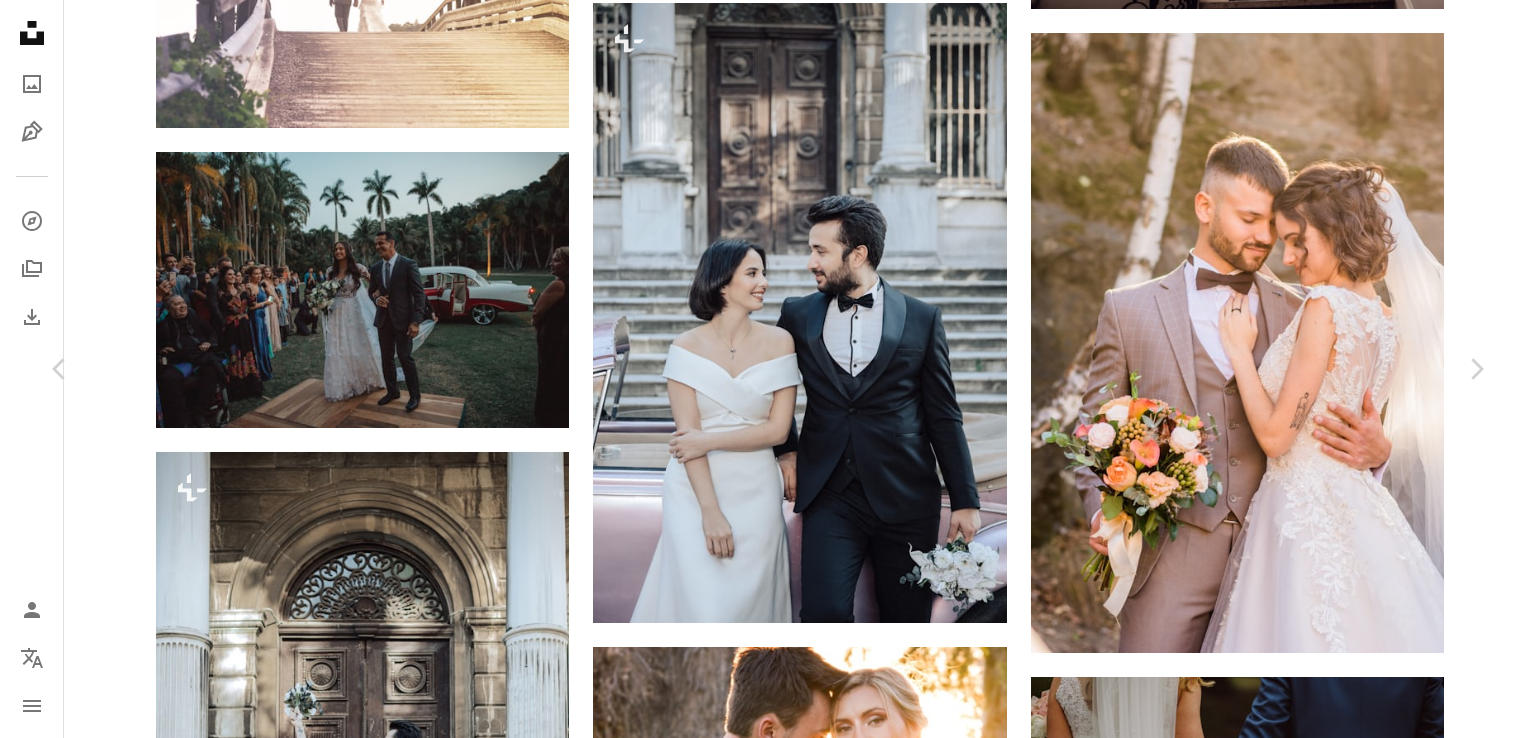 click on "An X shape Premium, ready to use images. Get unlimited access. A plus sign Members-only content added monthly A plus sign Unlimited royalty-free downloads A plus sign Illustrations  New A plus sign Enhanced legal protections yearly 66%  off monthly $12   $4 USD per month * Get  Unsplash+ * When paid annually, billed upfront  $48 Taxes where applicable. Renews automatically. Cancel anytime." at bounding box center [768, 6348] 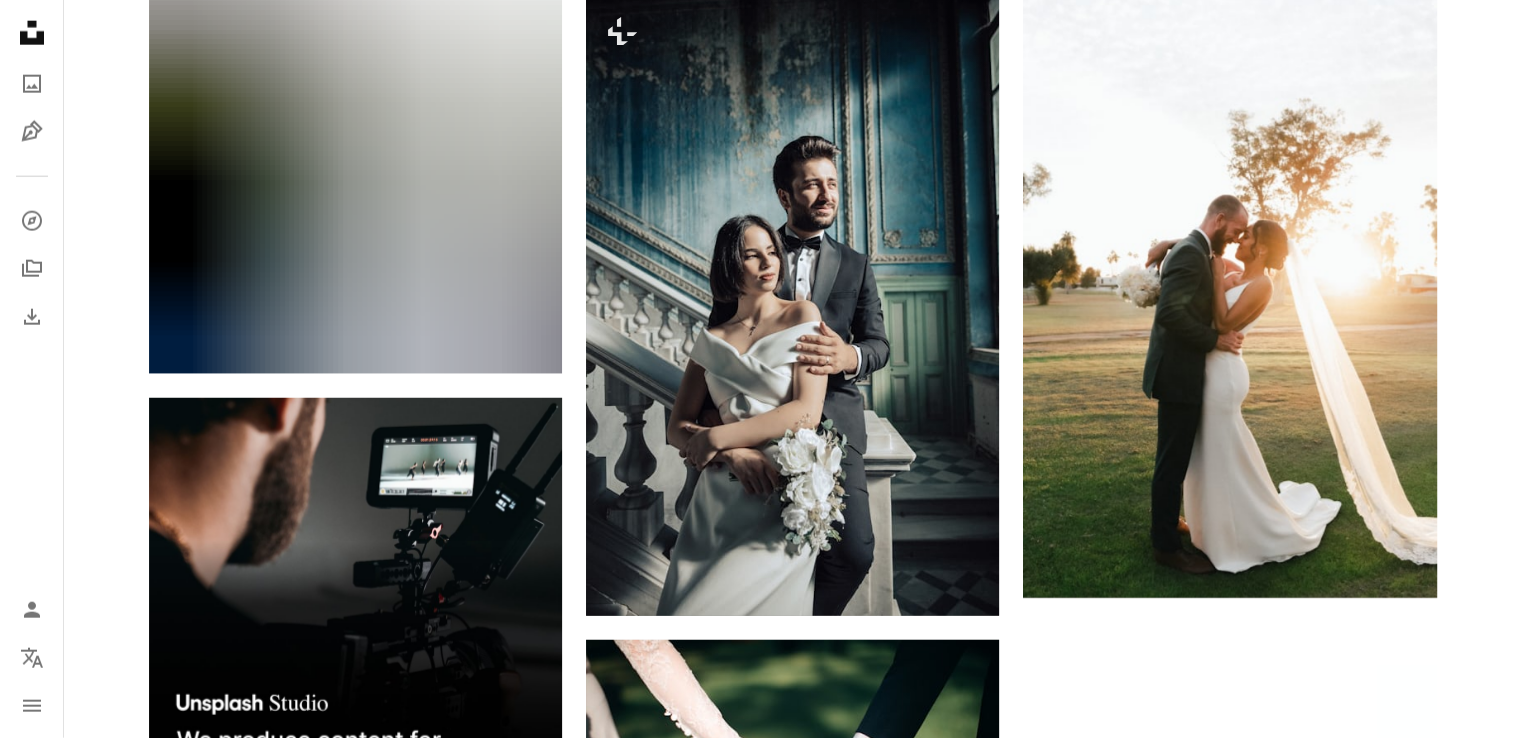 scroll, scrollTop: 5163, scrollLeft: 0, axis: vertical 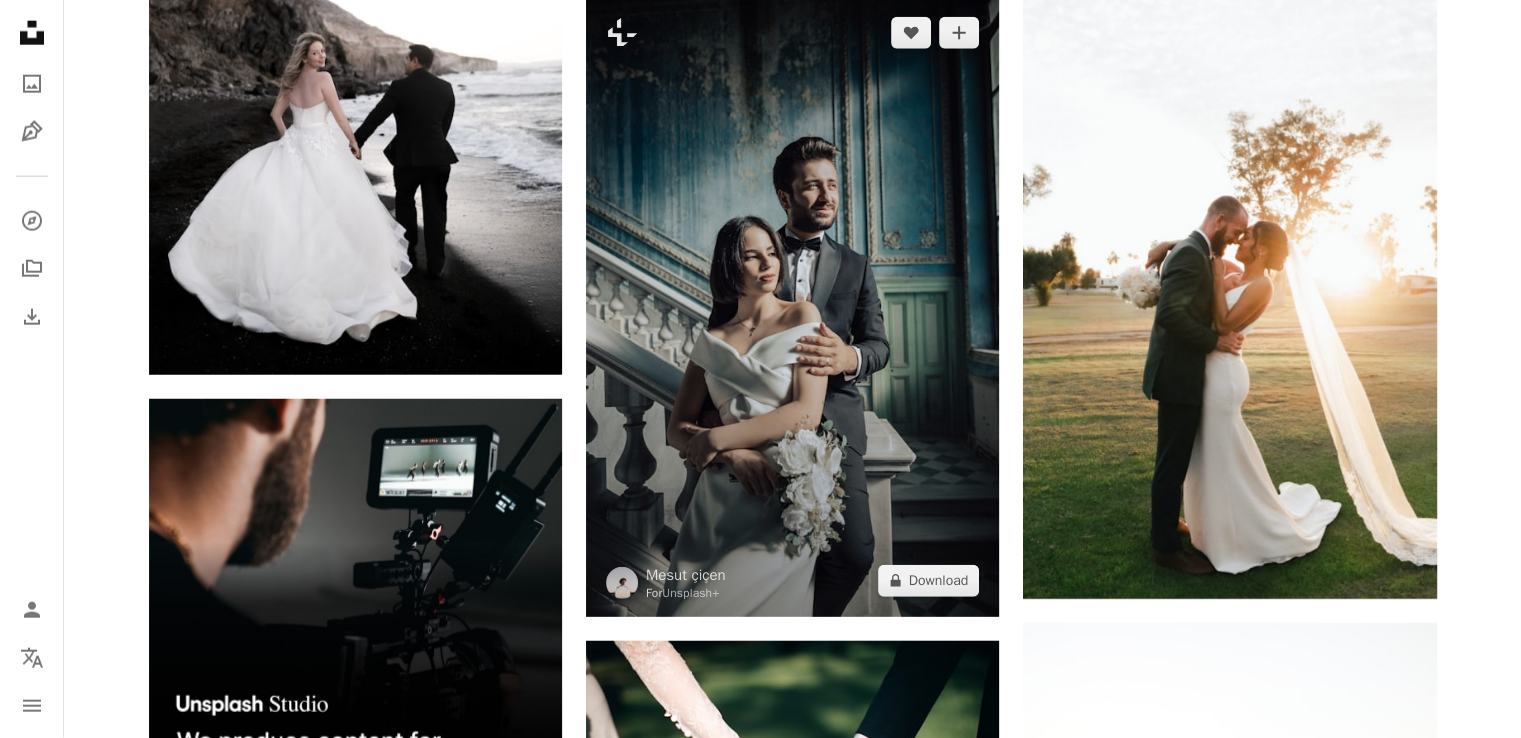 click at bounding box center (792, 307) 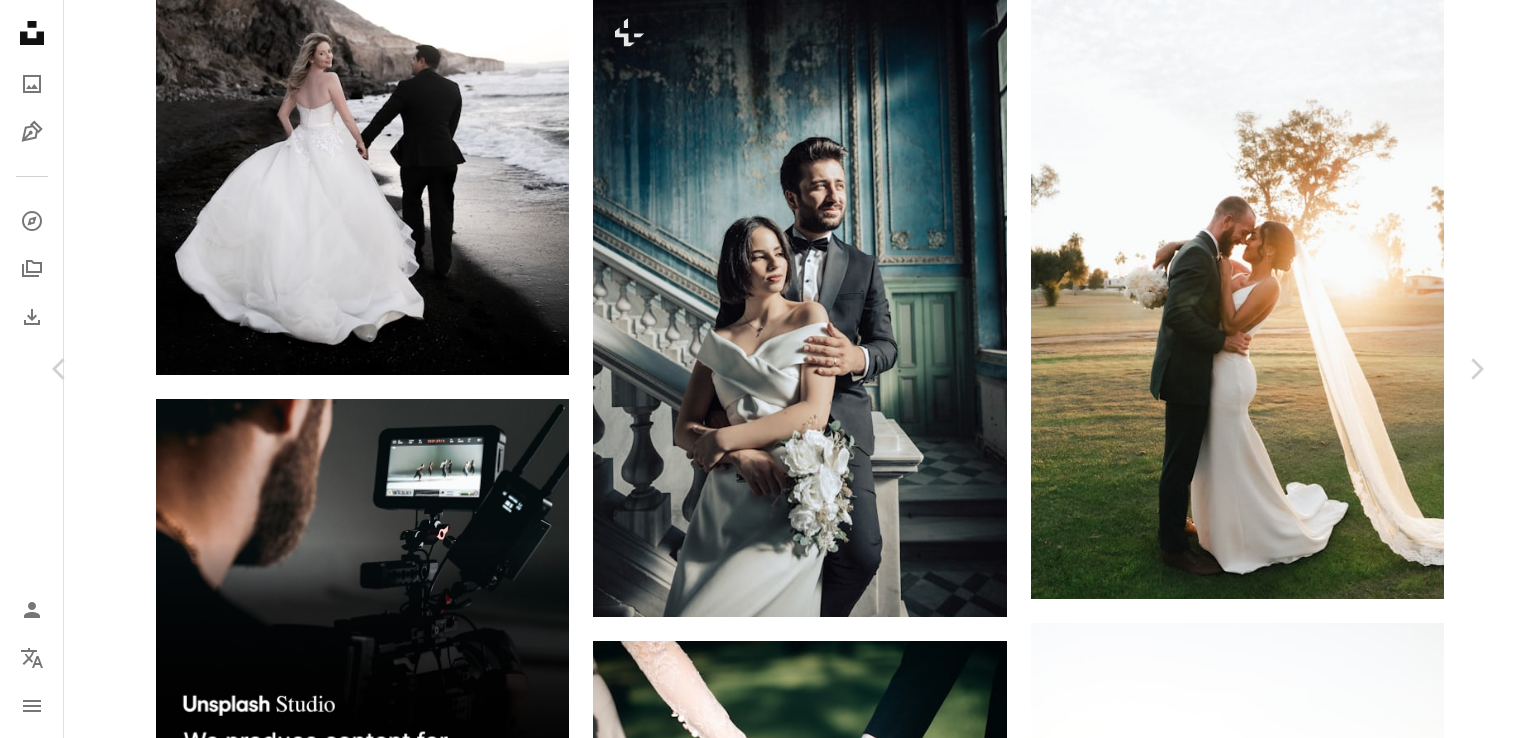 click on "Zoom in" at bounding box center (760, 4417) 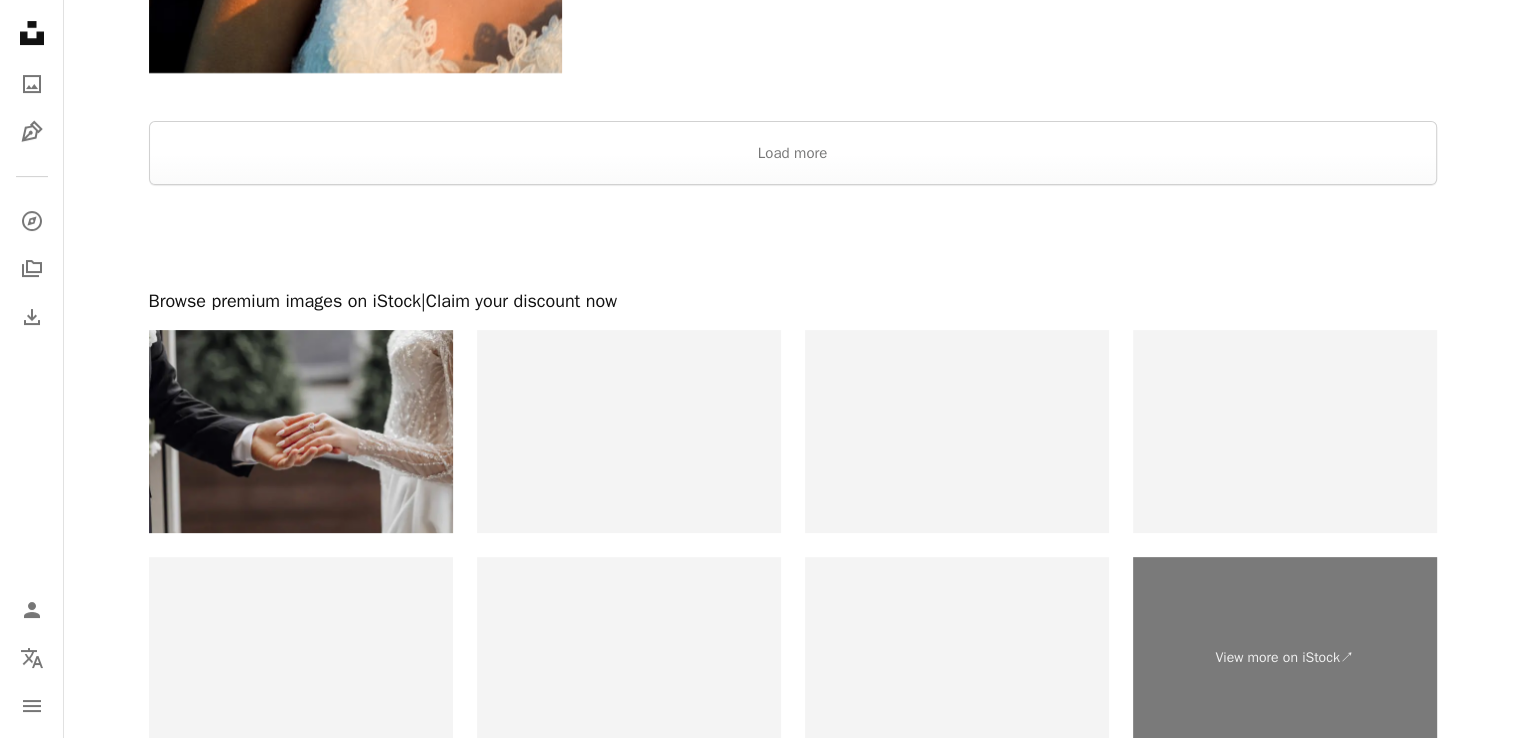 scroll, scrollTop: 8241, scrollLeft: 0, axis: vertical 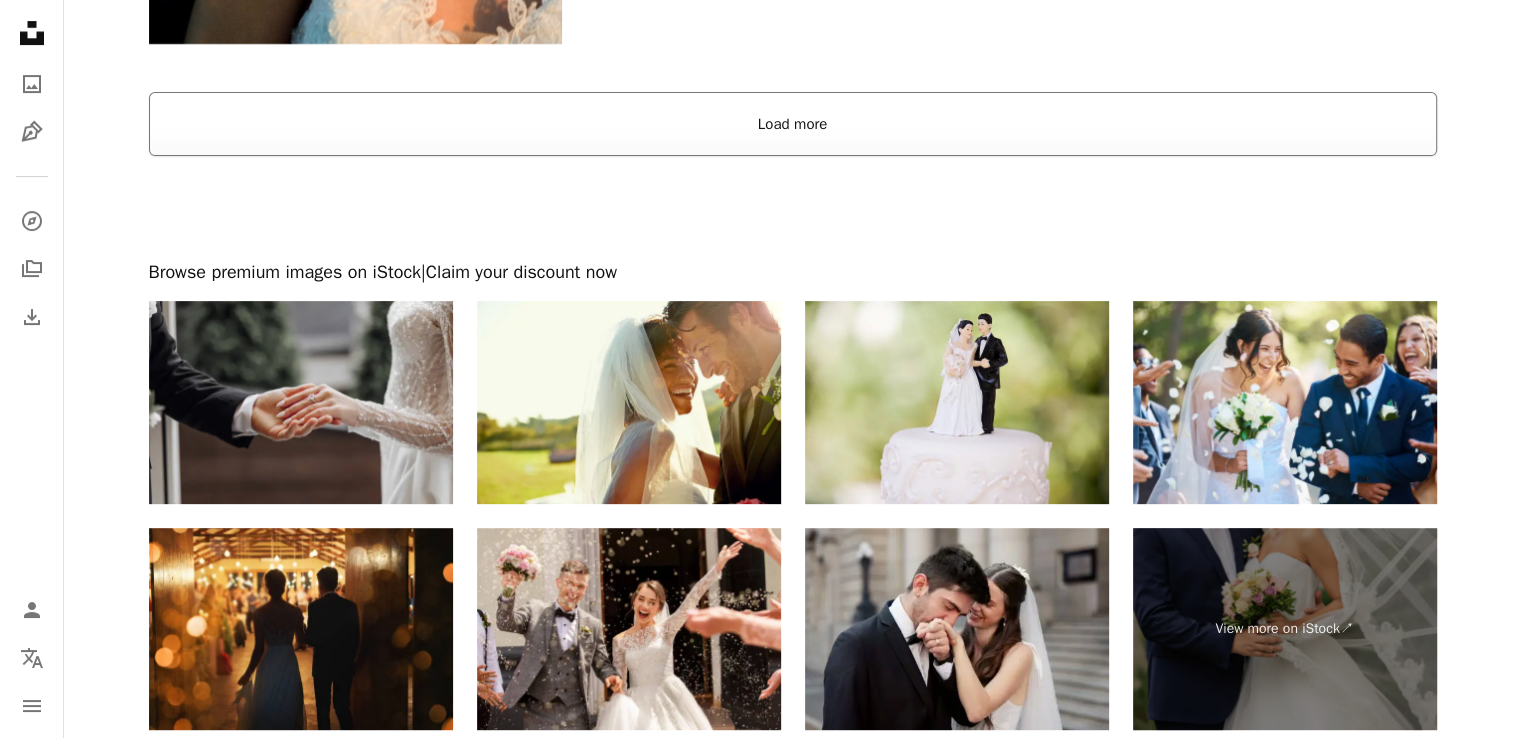 click on "Load more" at bounding box center [793, 124] 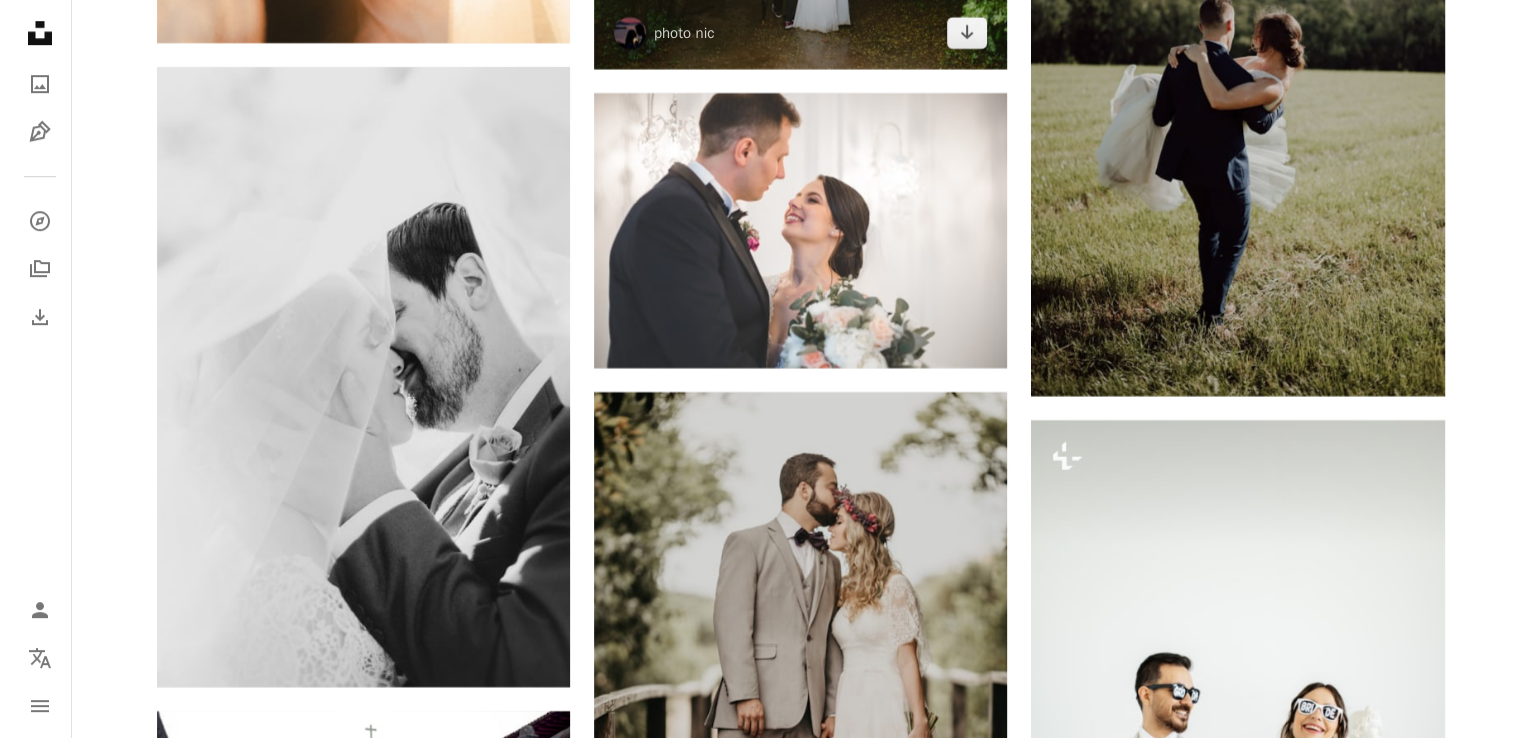 scroll, scrollTop: 8890, scrollLeft: 0, axis: vertical 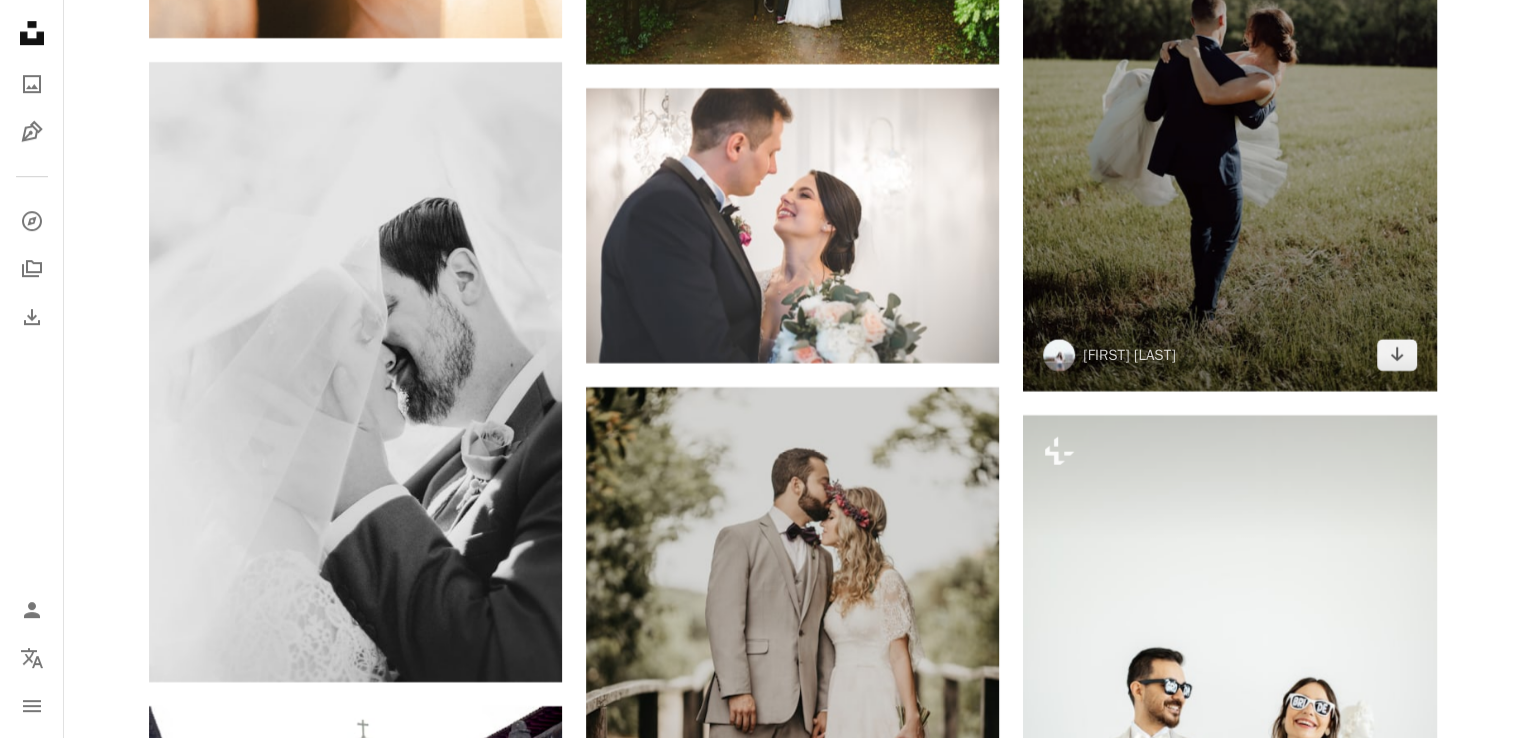 click at bounding box center (1229, 81) 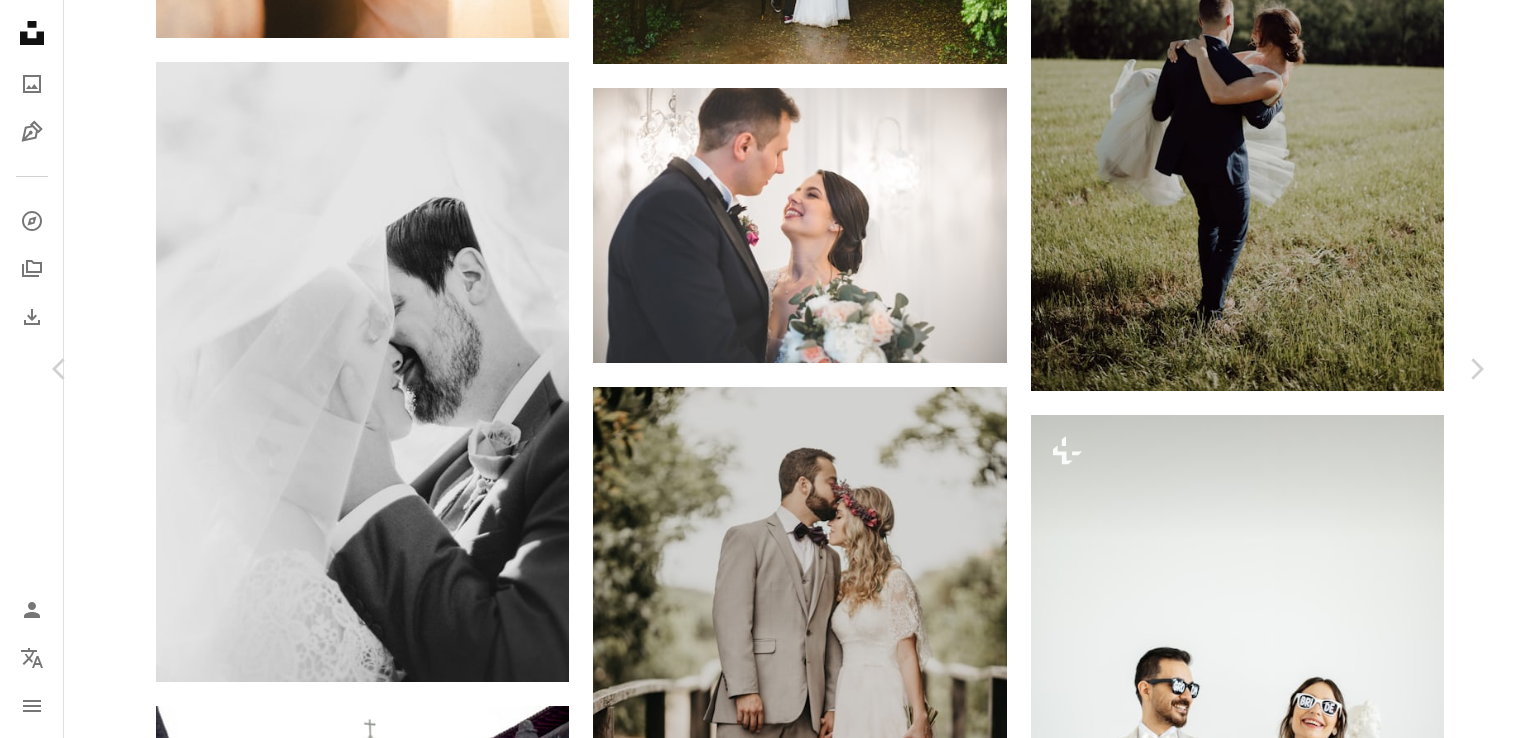 click on "Download free" at bounding box center (1287, 3232) 